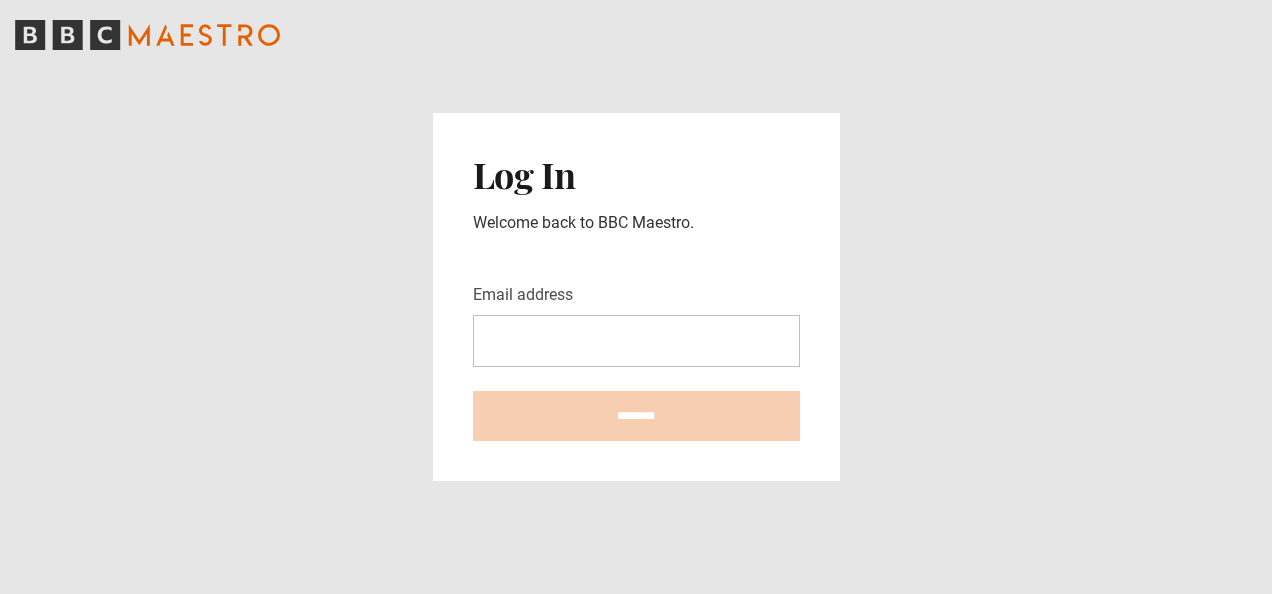 scroll, scrollTop: 0, scrollLeft: 0, axis: both 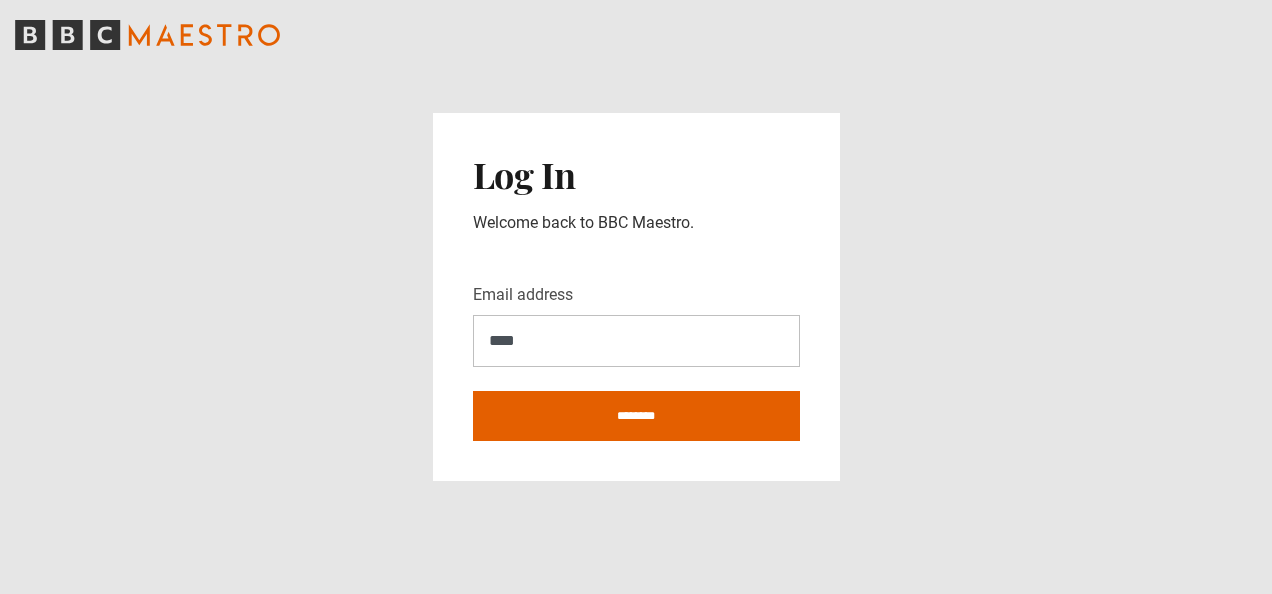 type on "**********" 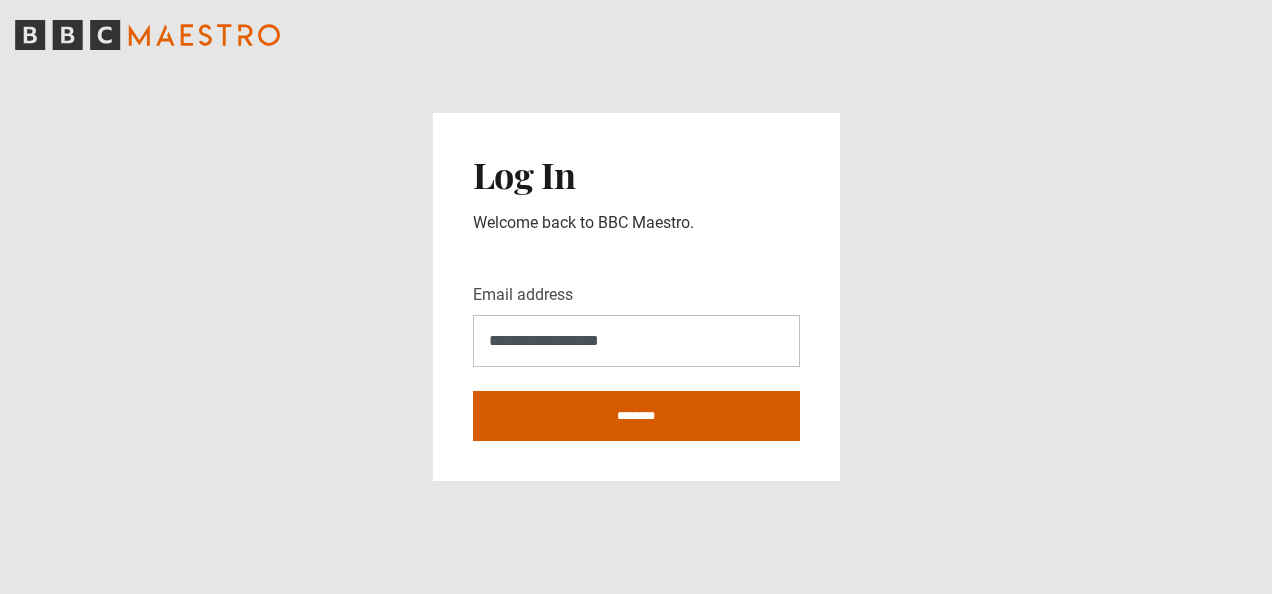 click on "********" at bounding box center (636, 416) 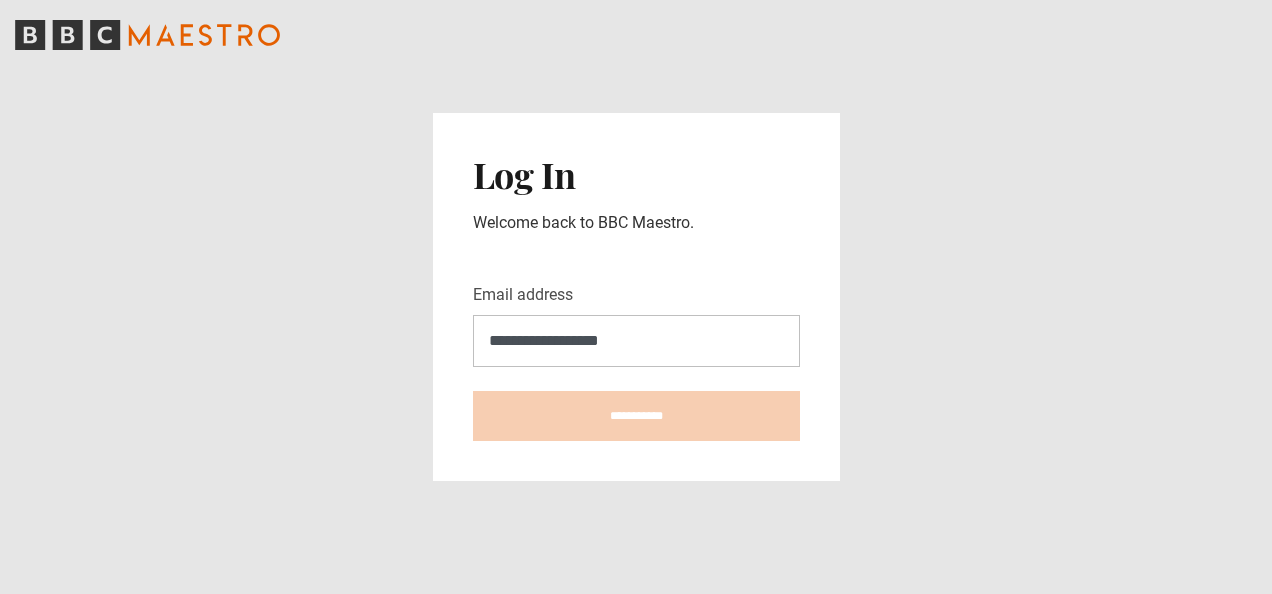 type on "**********" 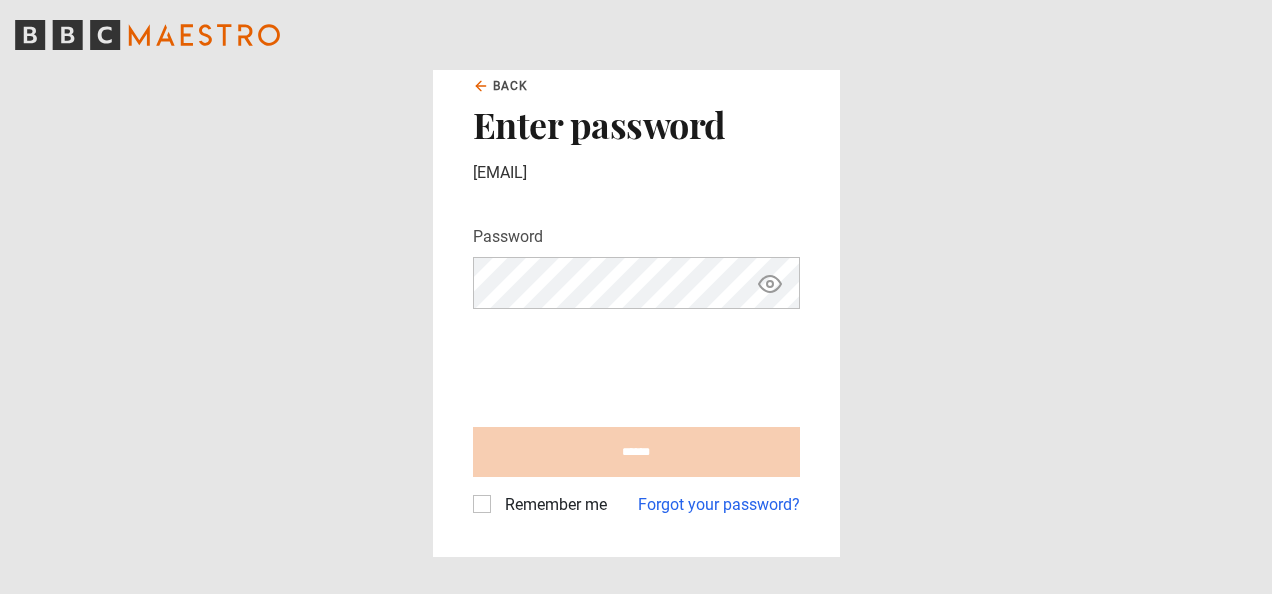 scroll, scrollTop: 0, scrollLeft: 0, axis: both 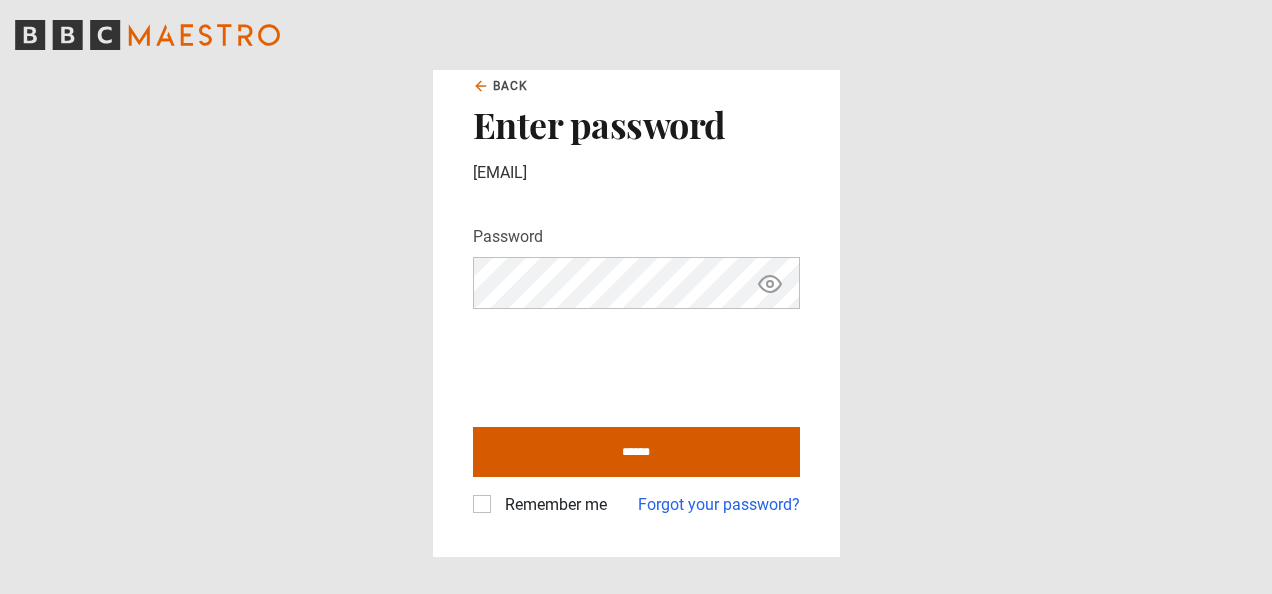 type on "**********" 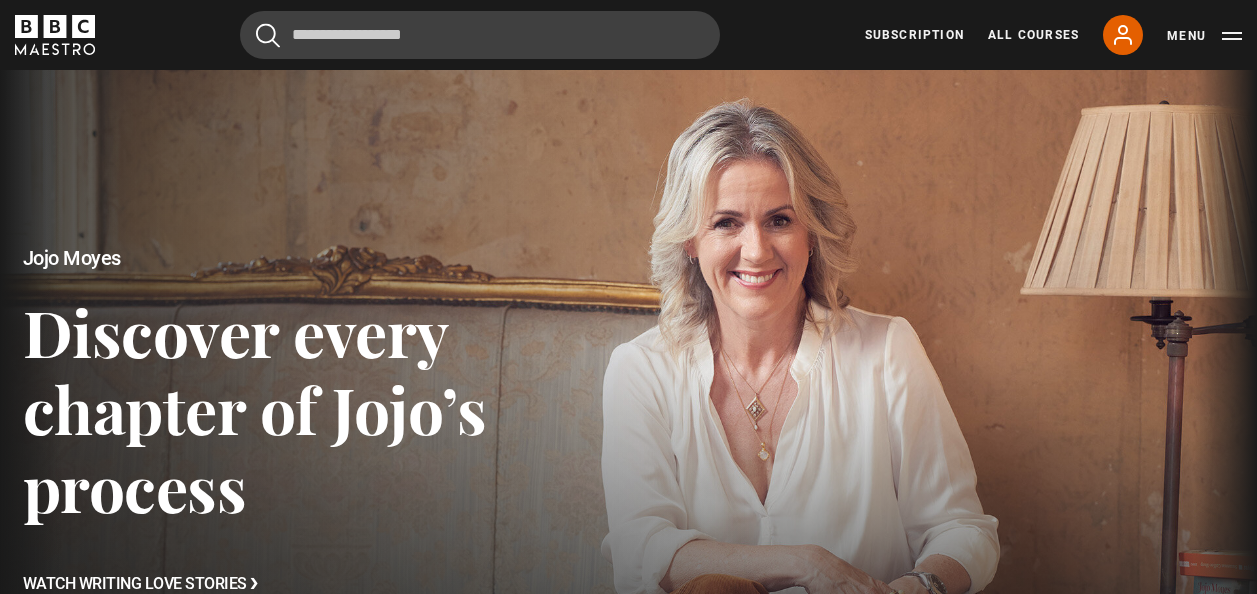 scroll, scrollTop: 0, scrollLeft: 0, axis: both 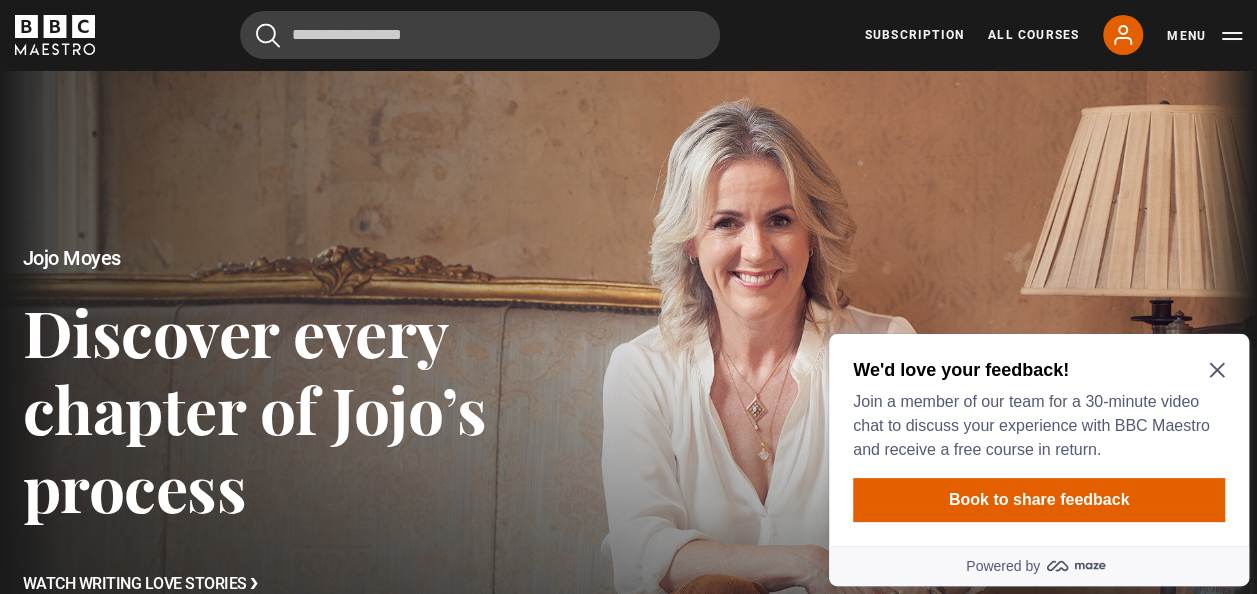 click 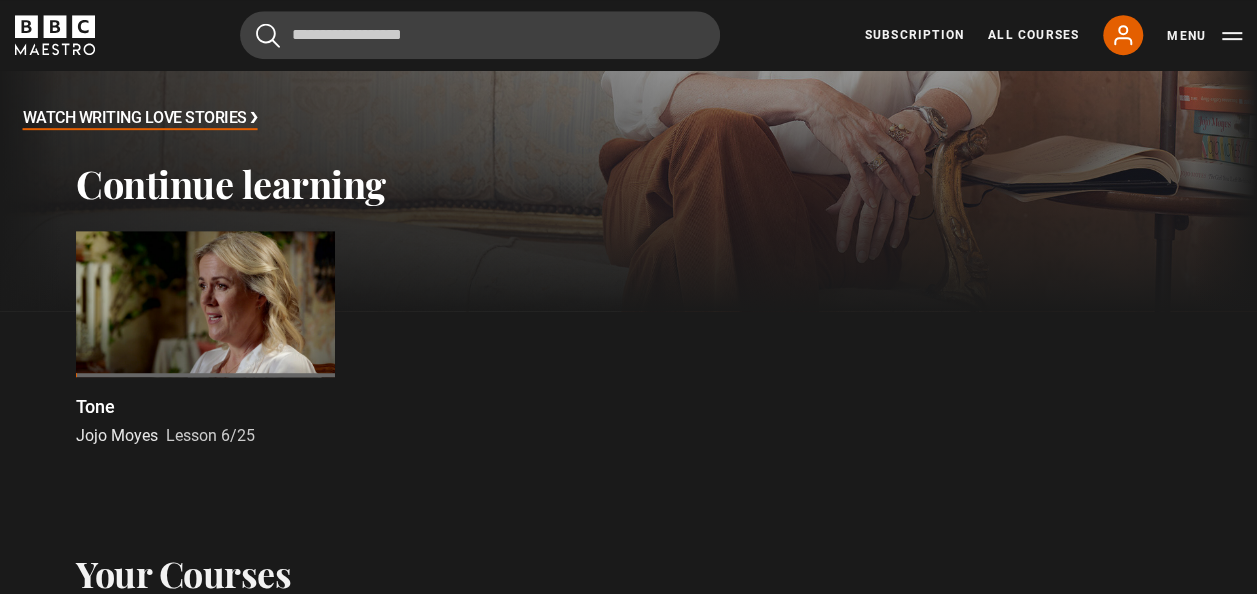 scroll, scrollTop: 492, scrollLeft: 0, axis: vertical 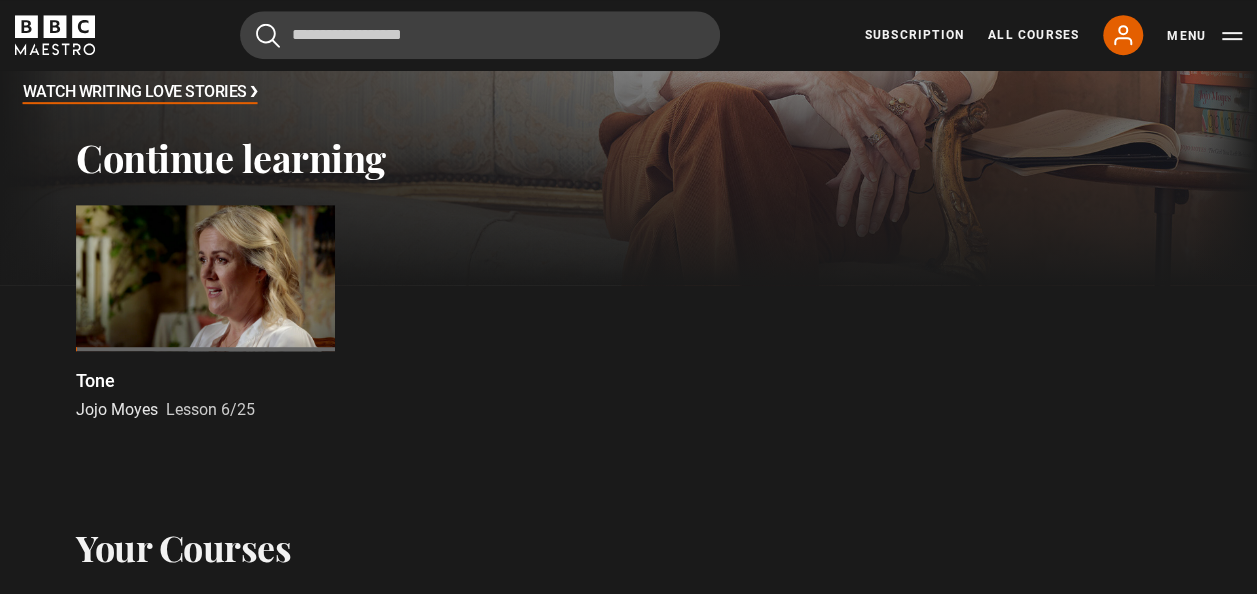 click at bounding box center [205, 277] 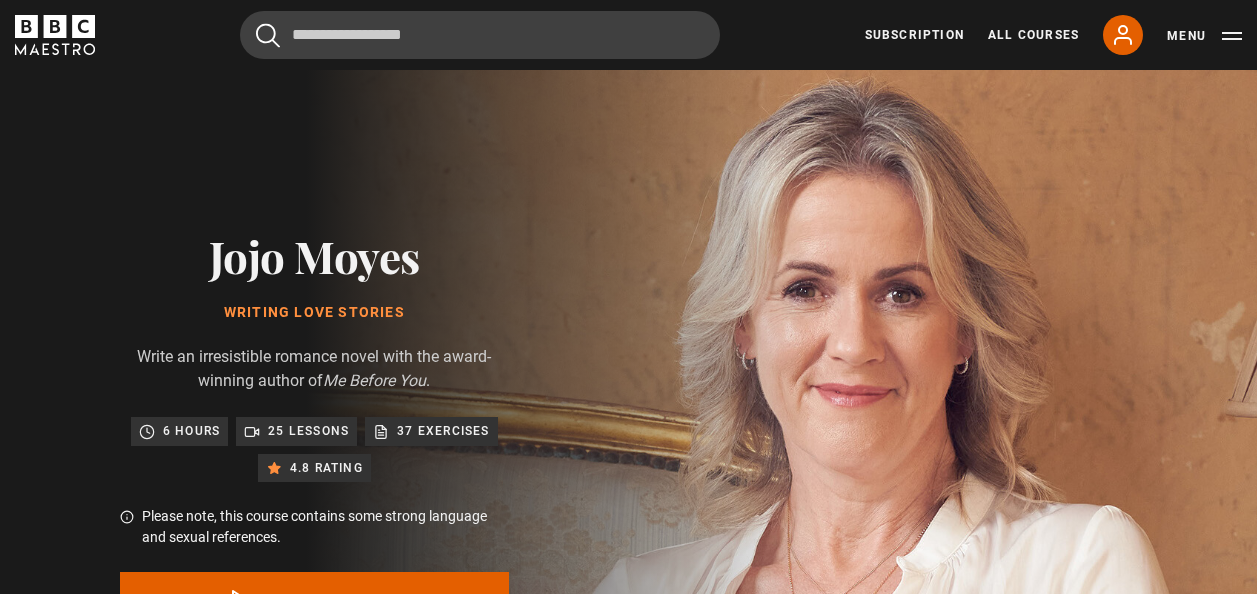 scroll, scrollTop: 869, scrollLeft: 0, axis: vertical 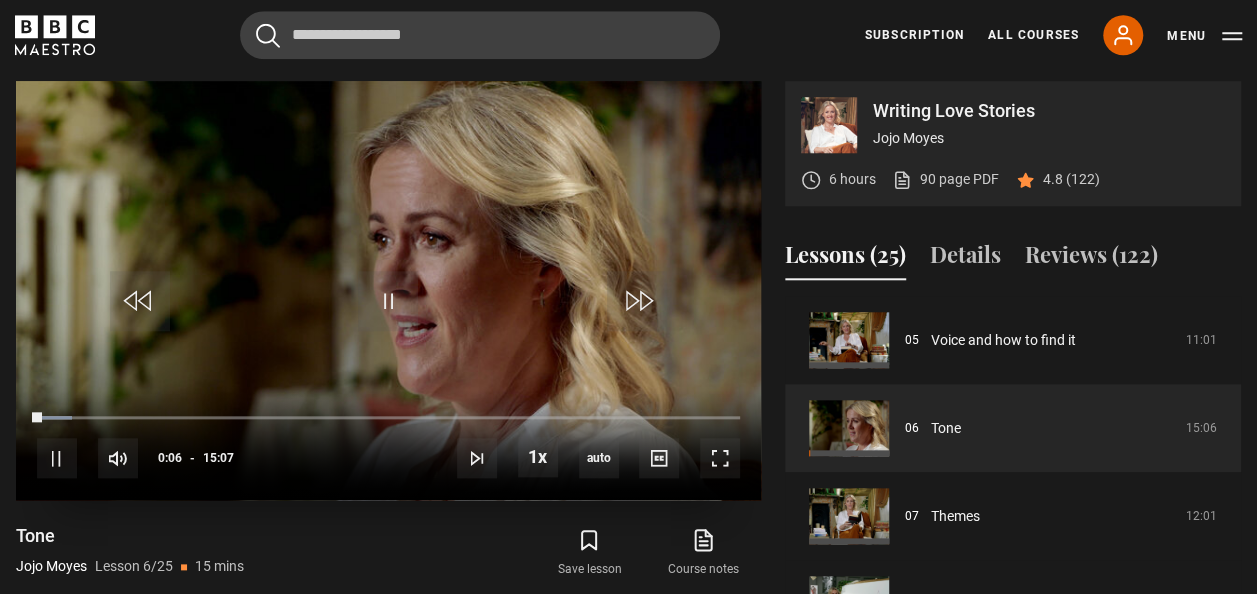click on "10s Skip Back 10 seconds Pause 10s Skip Forward 10 seconds Loaded :  4.96% 00:06 Pause Mute Current Time  0:06 - Duration  15:07
Jojo Moyes
Lesson 6
Tone
1x Playback Rate 2x 1.5x 1x , selected 0.5x auto Quality 360p 720p 1080p 2160p Auto , selected Captions captions off , selected English  Captions" at bounding box center (388, 445) 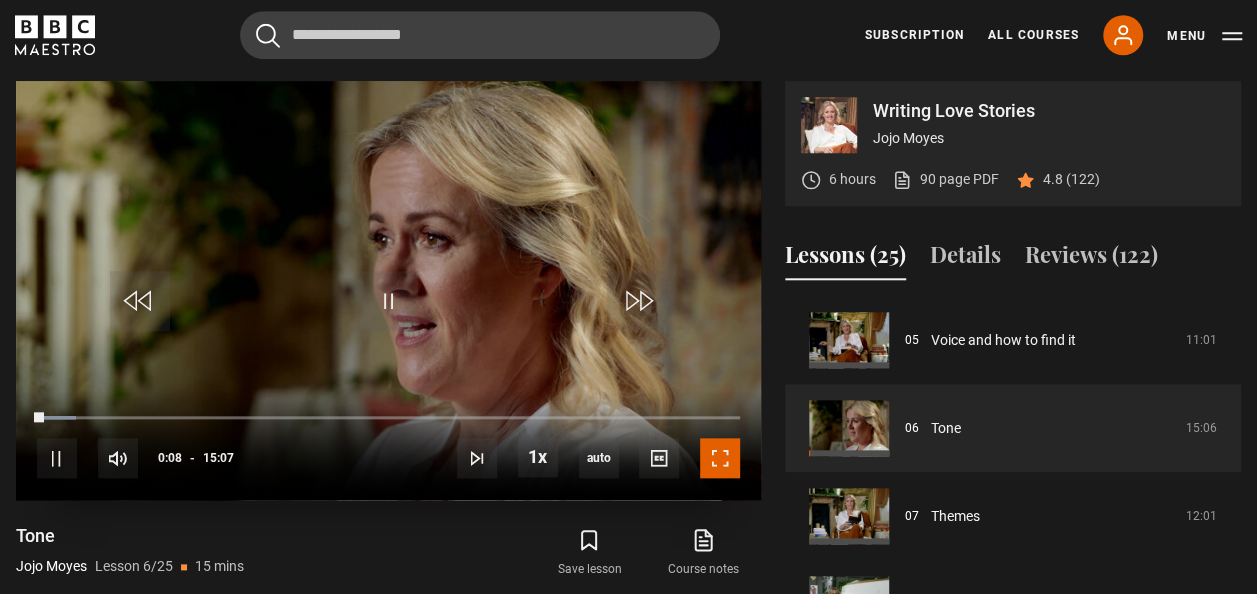 click at bounding box center [720, 458] 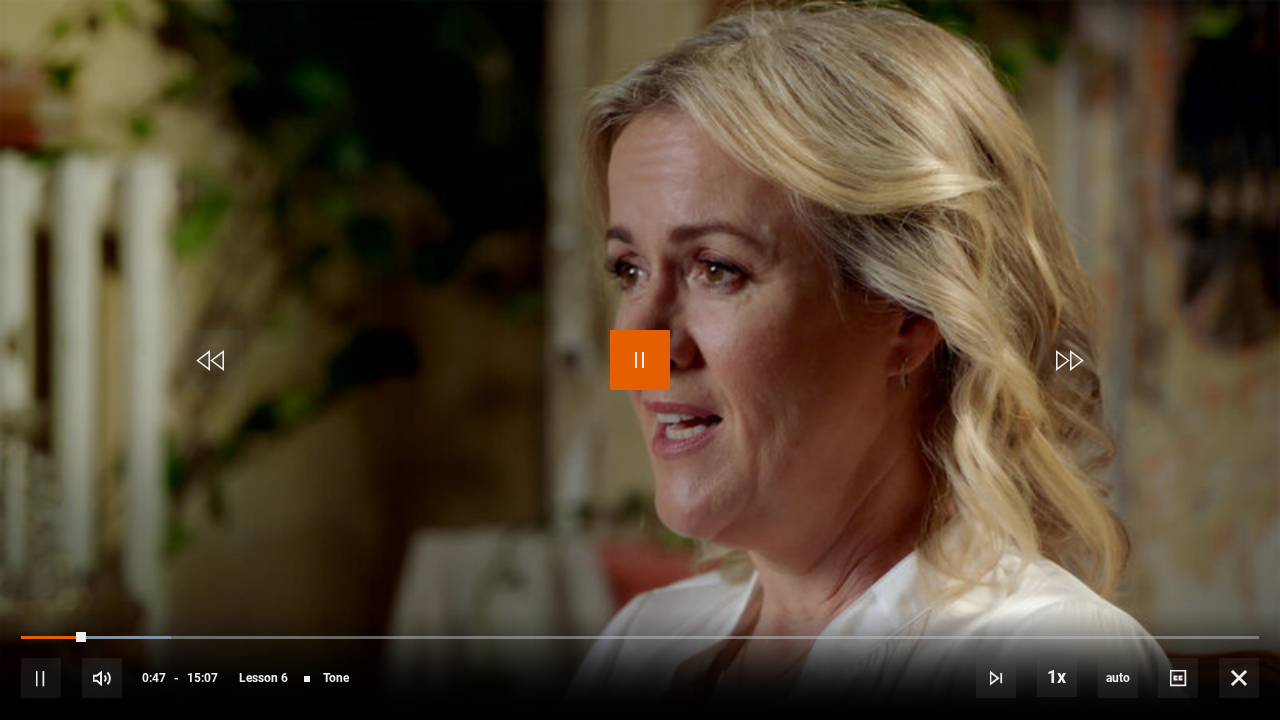 click at bounding box center (640, 360) 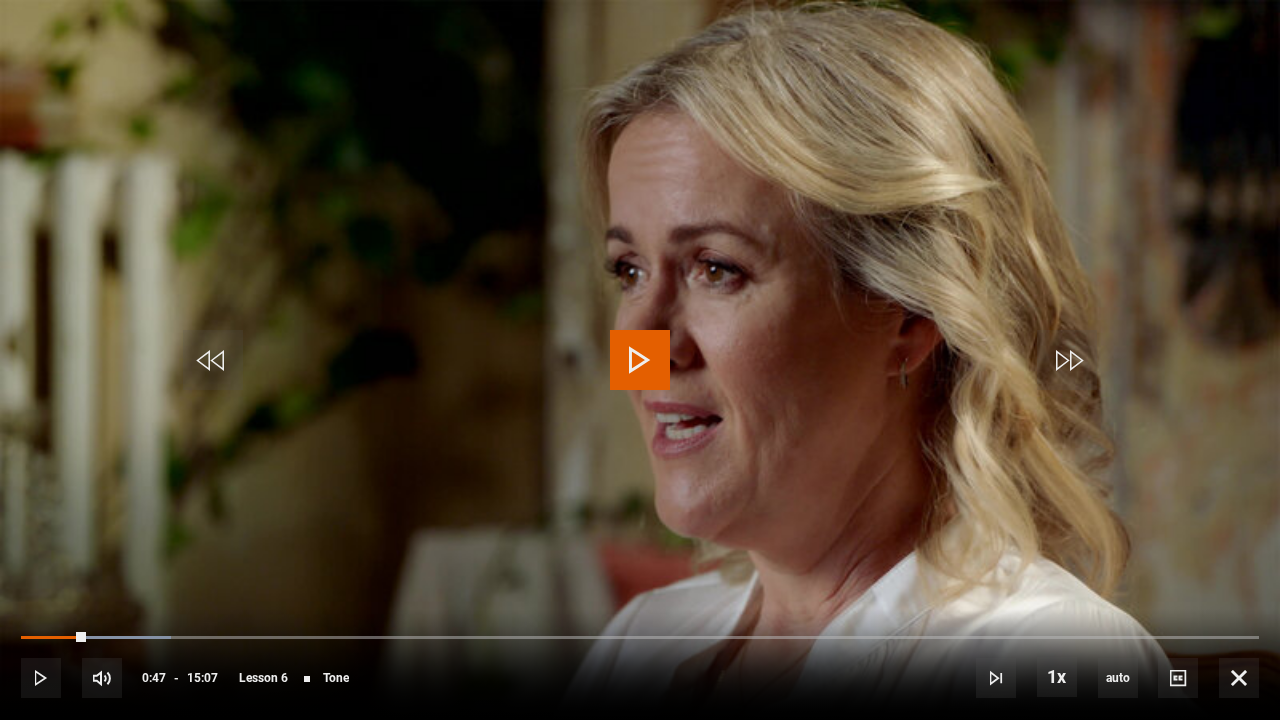 click at bounding box center [640, 360] 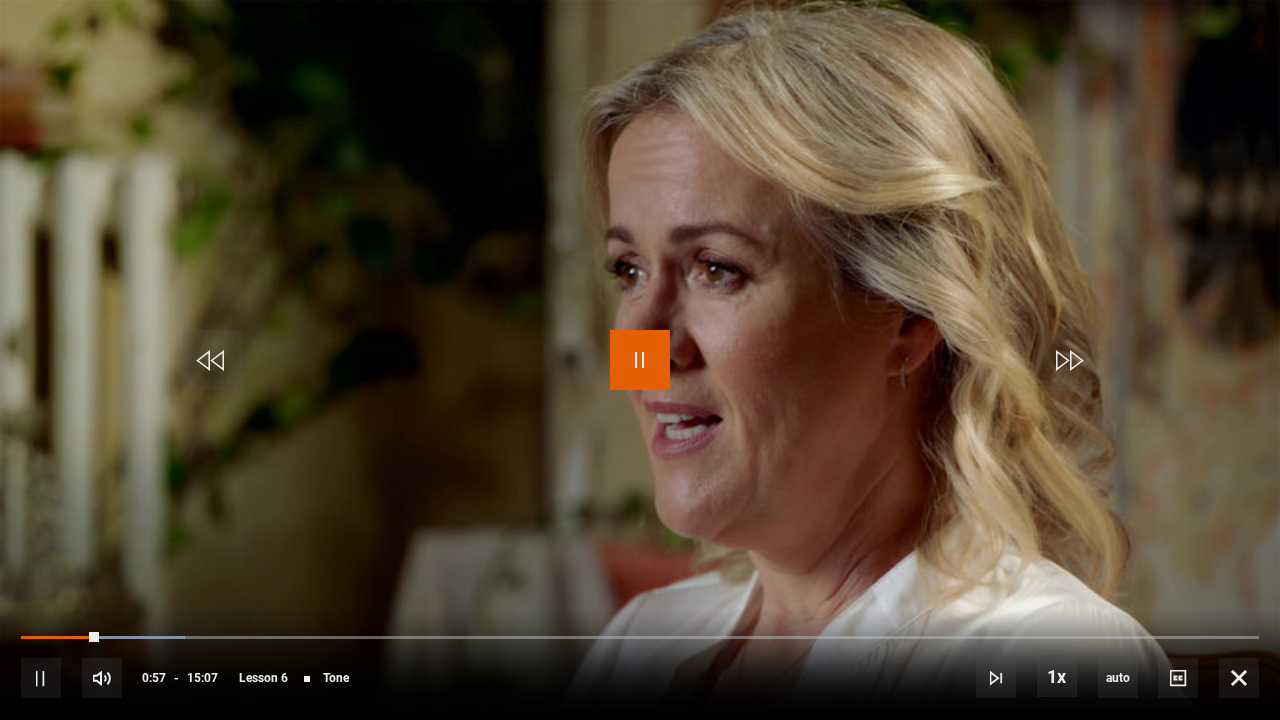 click at bounding box center [640, 360] 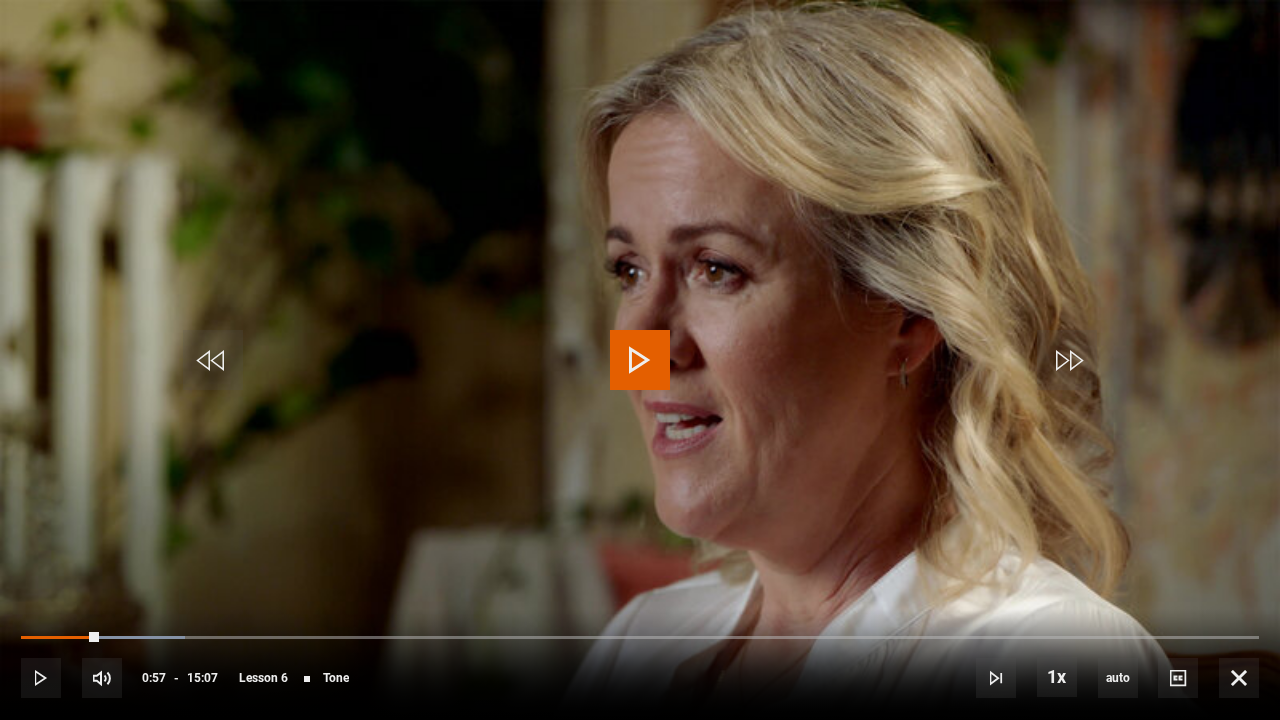 click at bounding box center [640, 360] 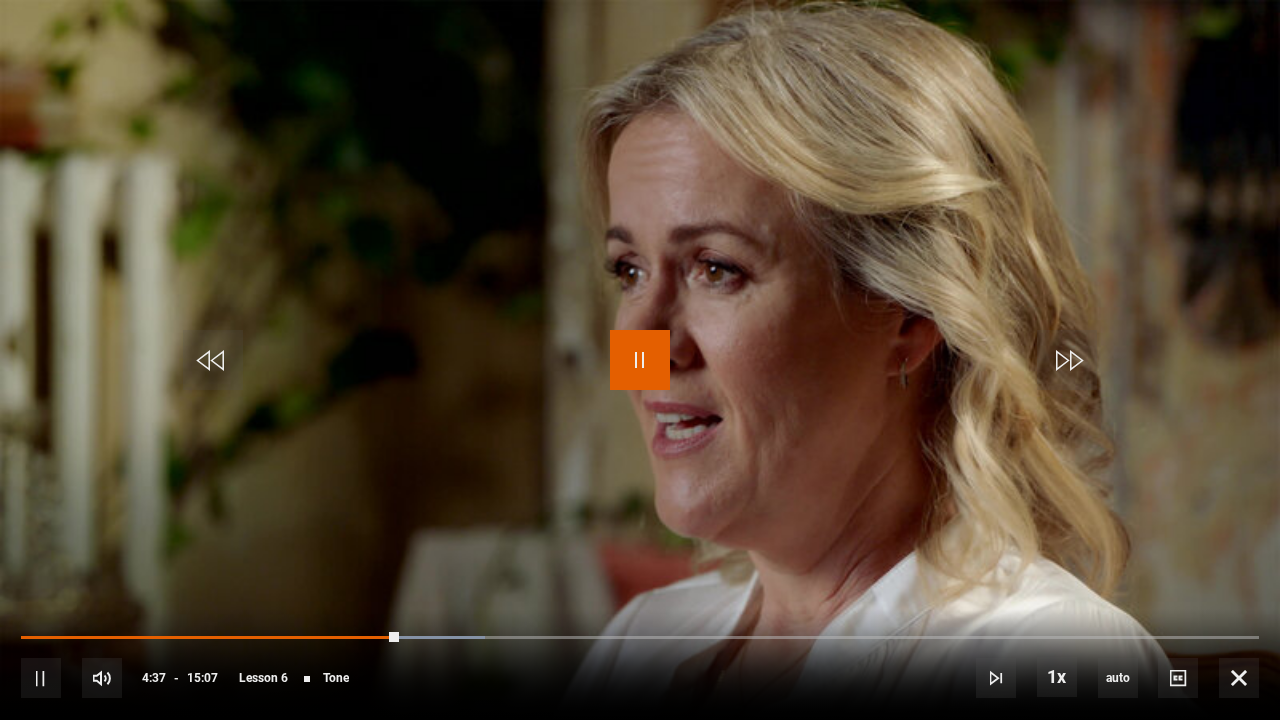 click at bounding box center (640, 360) 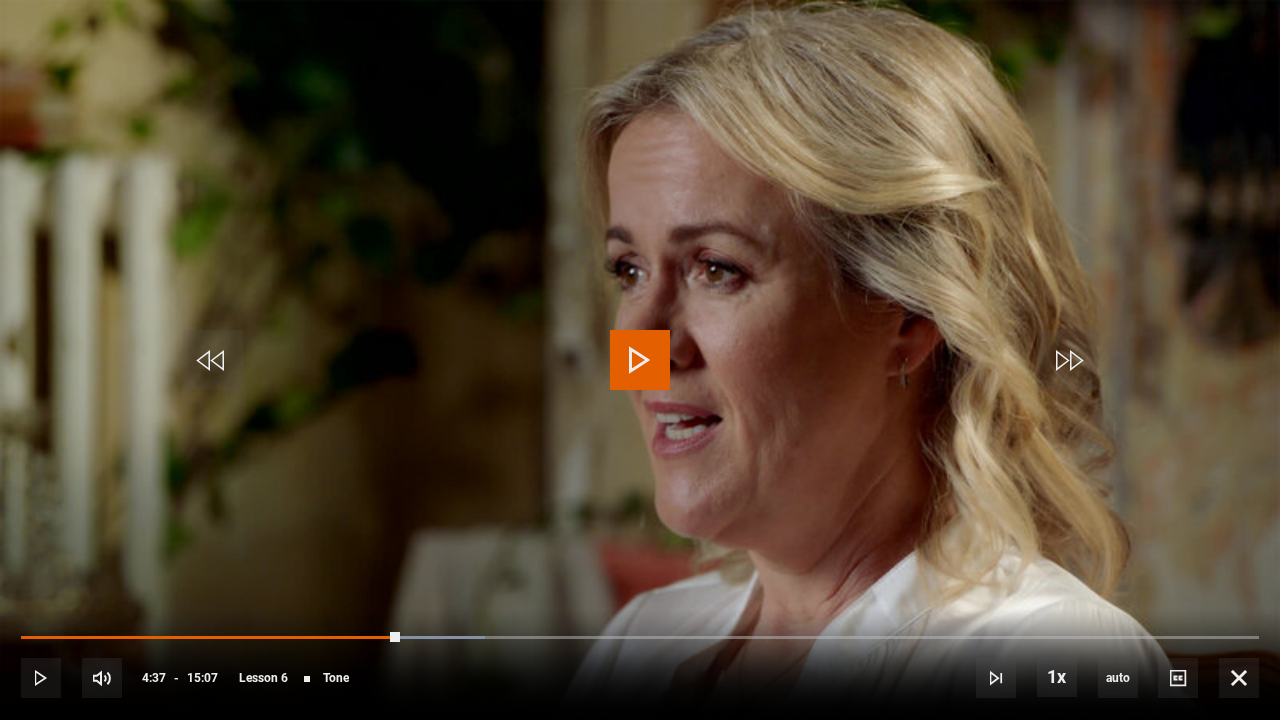 click at bounding box center (640, 360) 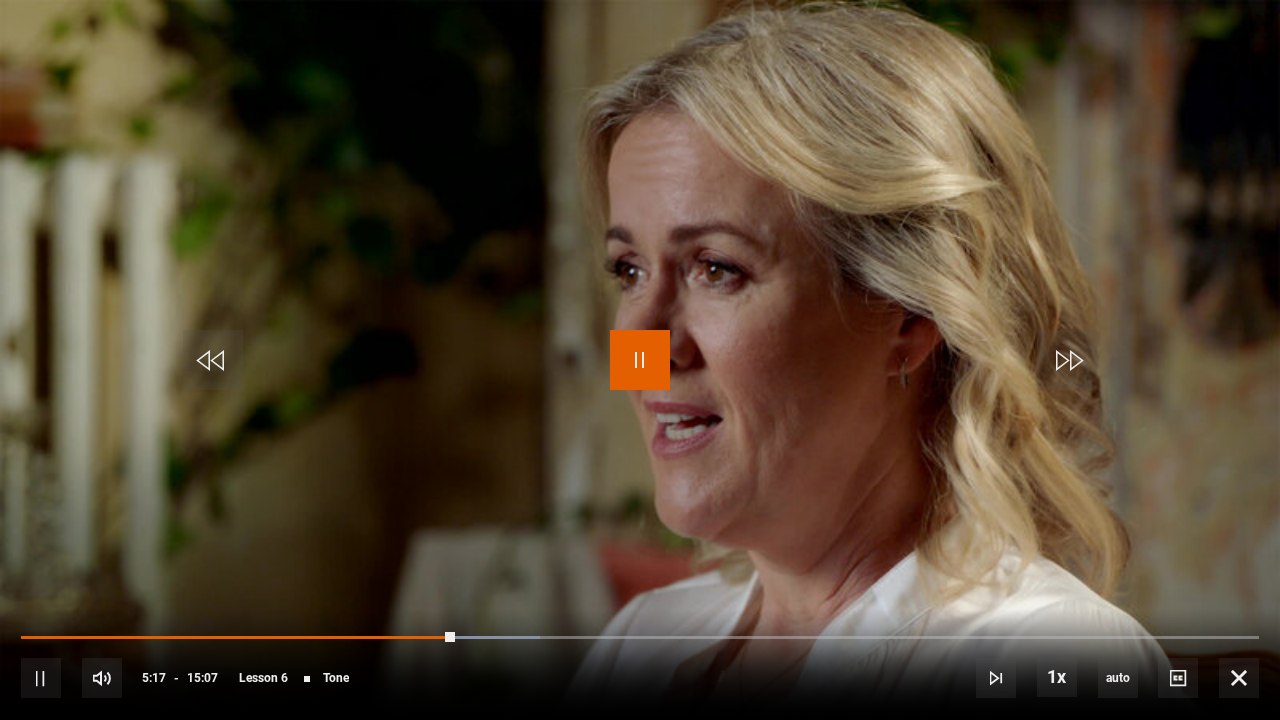 click at bounding box center (640, 360) 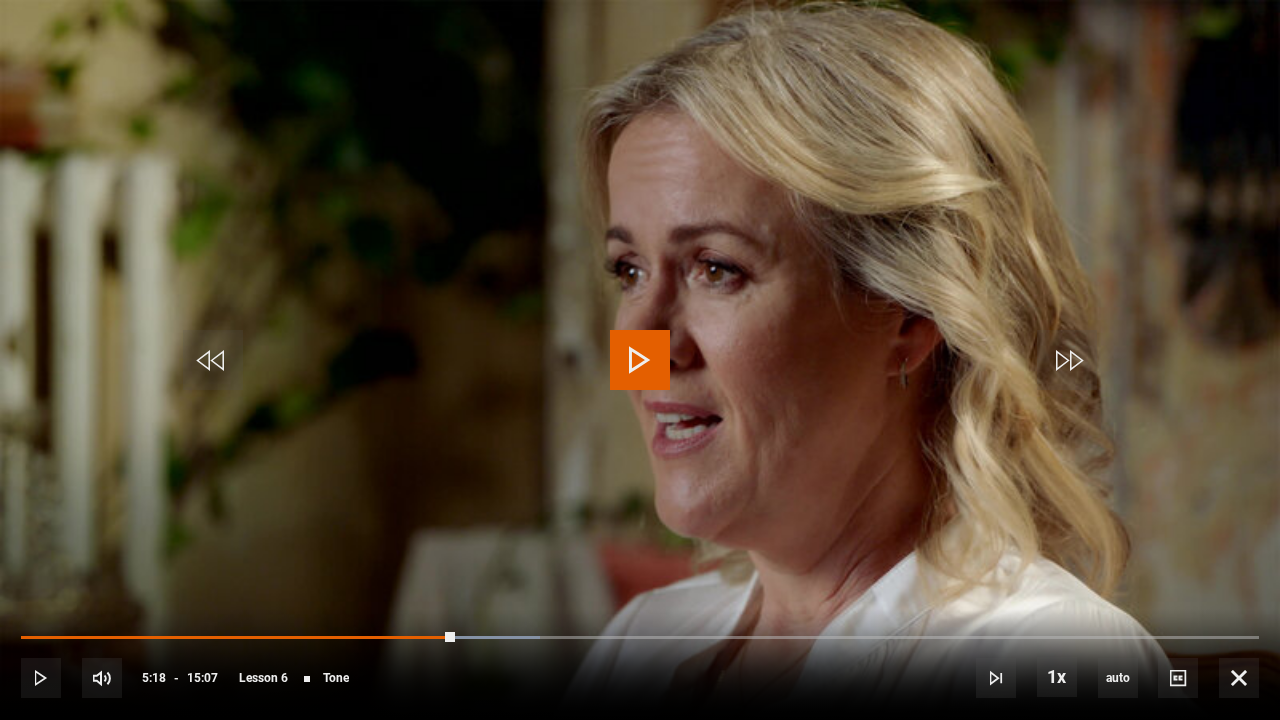 click at bounding box center [640, 360] 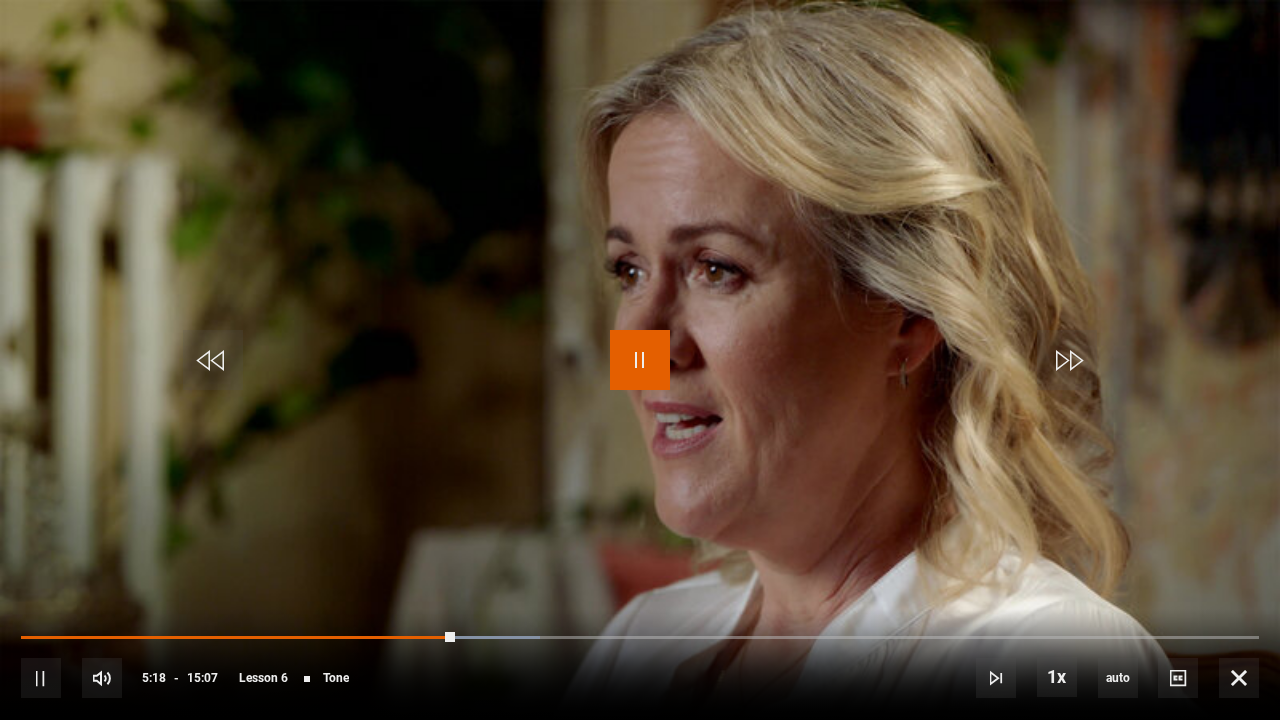 click at bounding box center (640, 360) 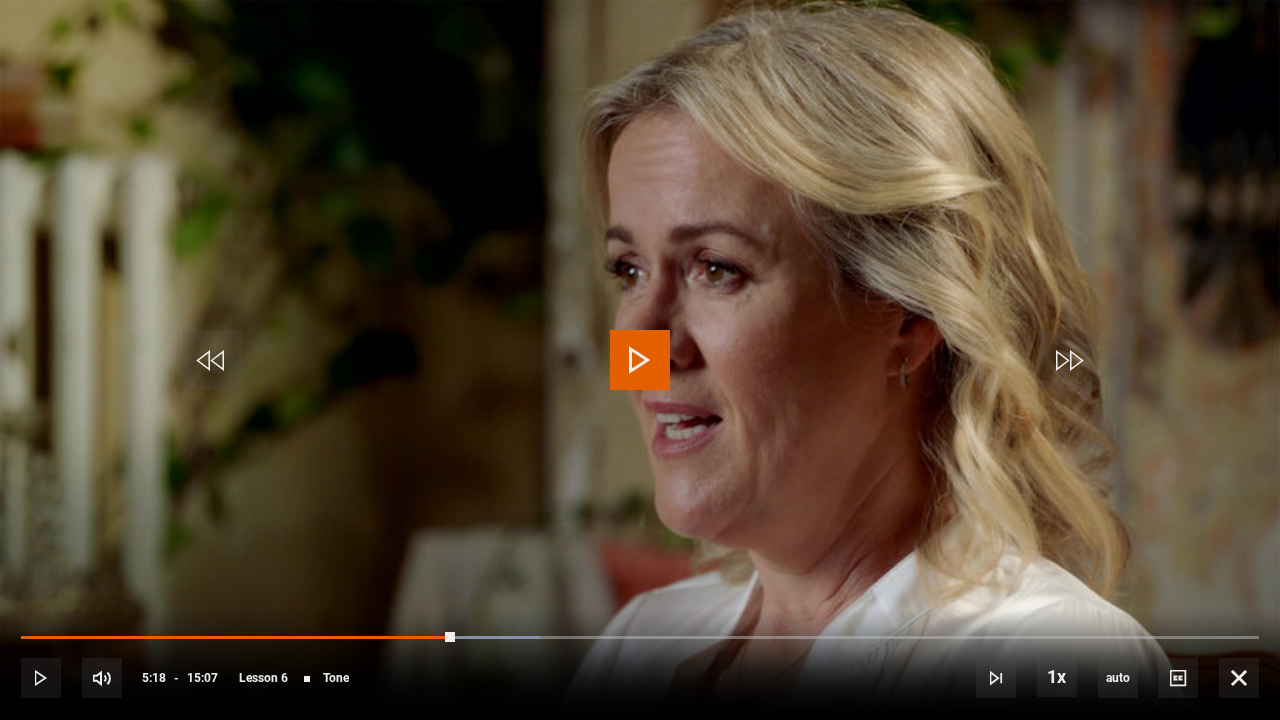 click at bounding box center (640, 360) 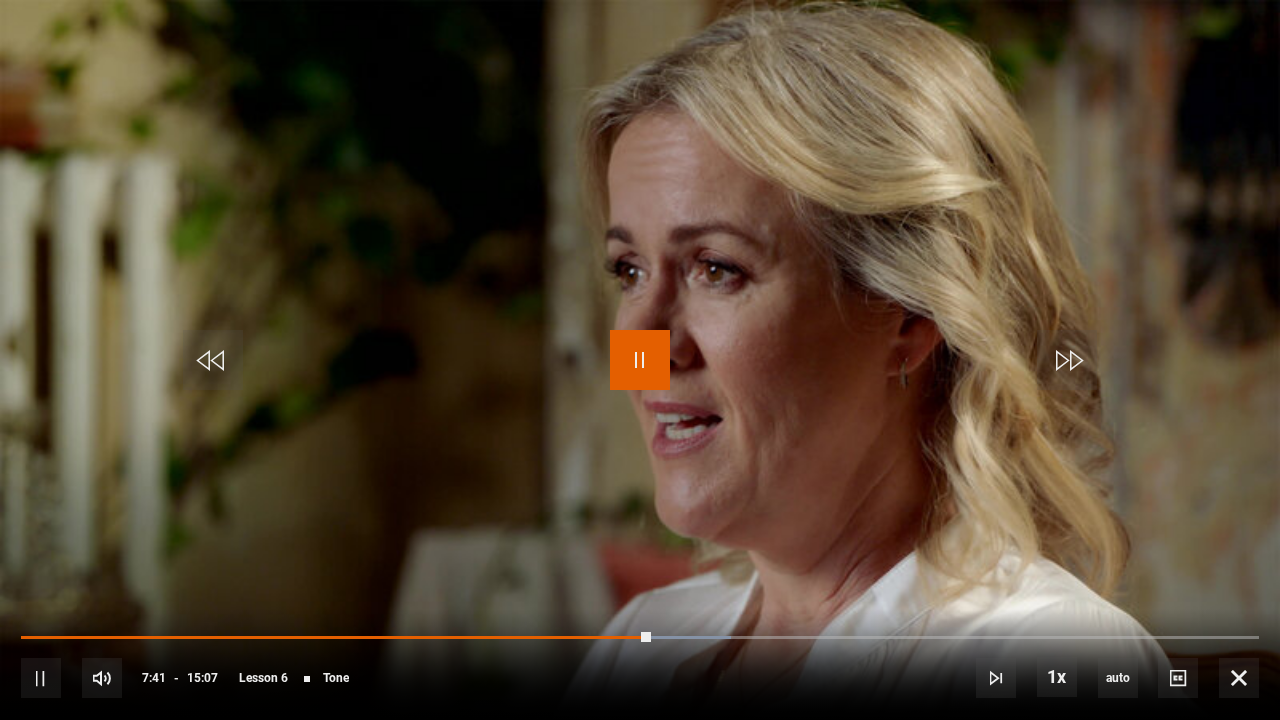 click at bounding box center [640, 360] 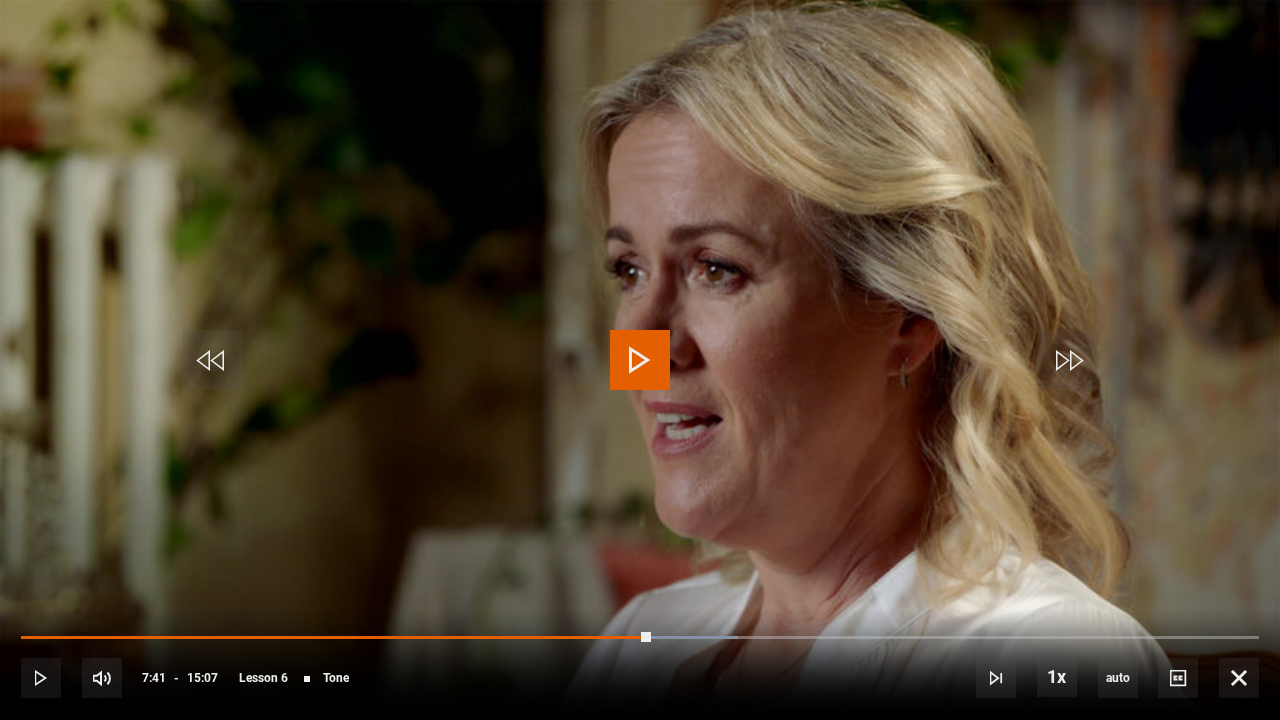 click at bounding box center [640, 360] 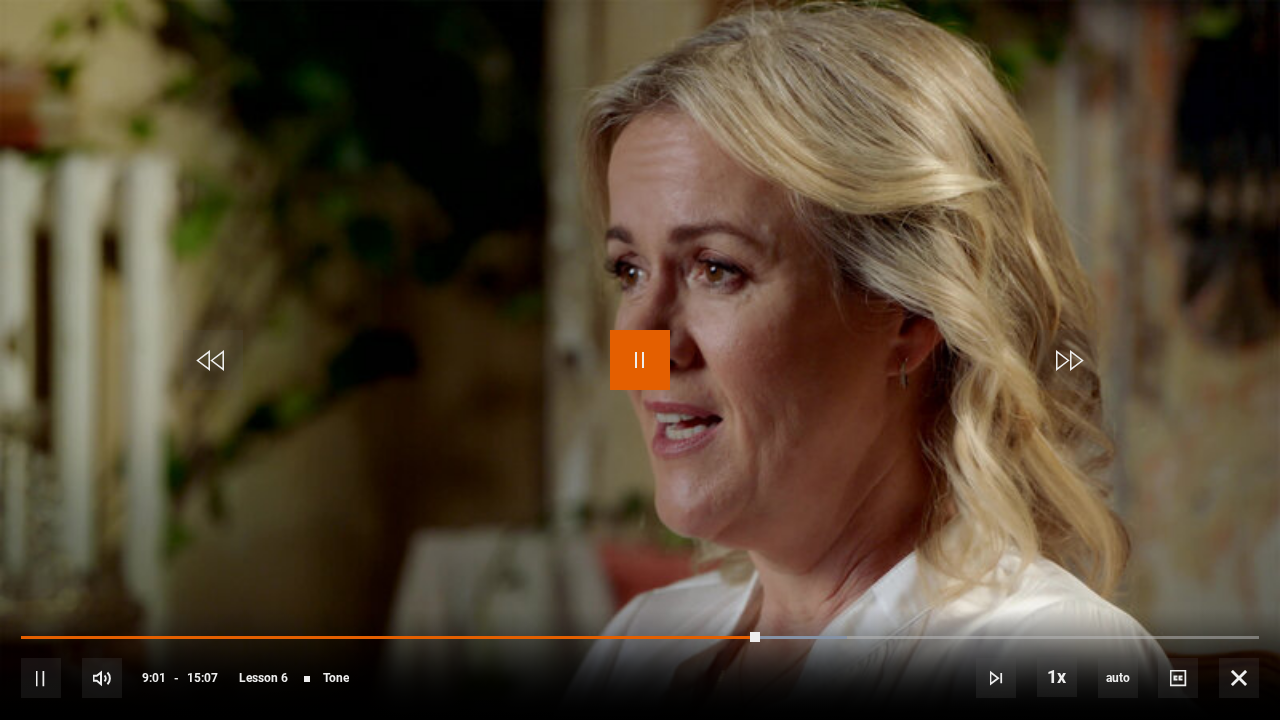 click at bounding box center (640, 360) 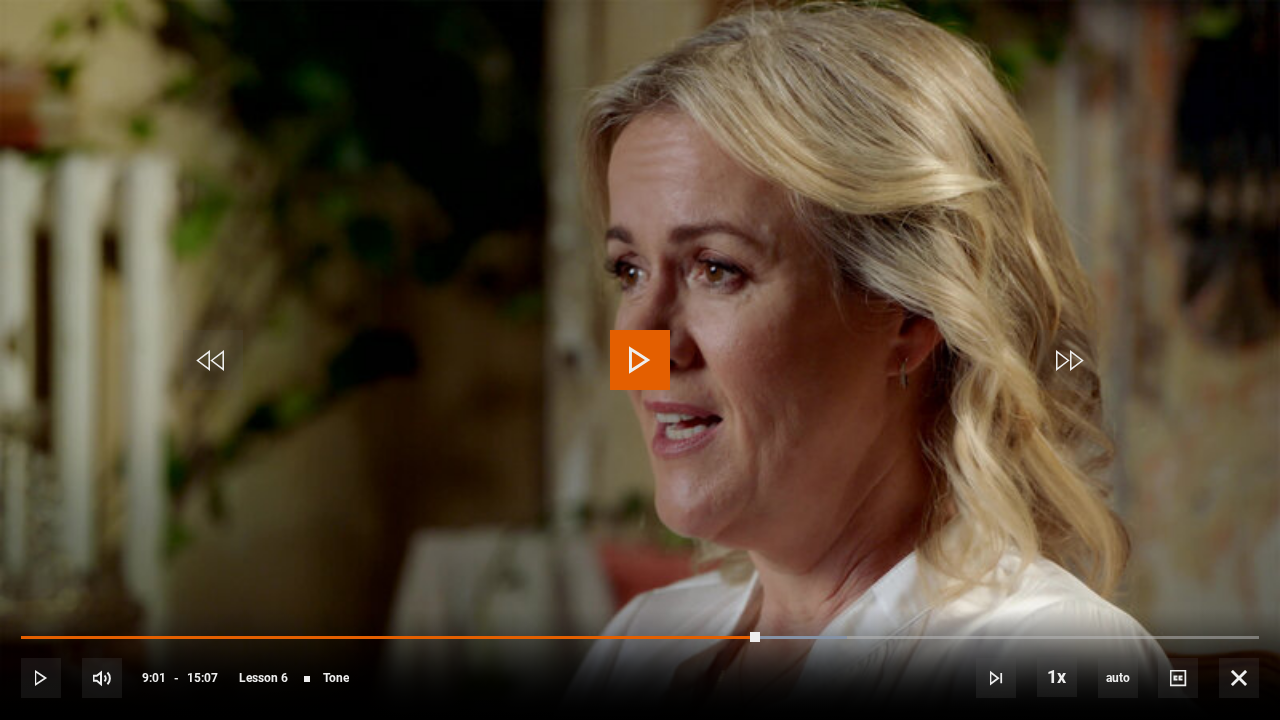 click at bounding box center [640, 360] 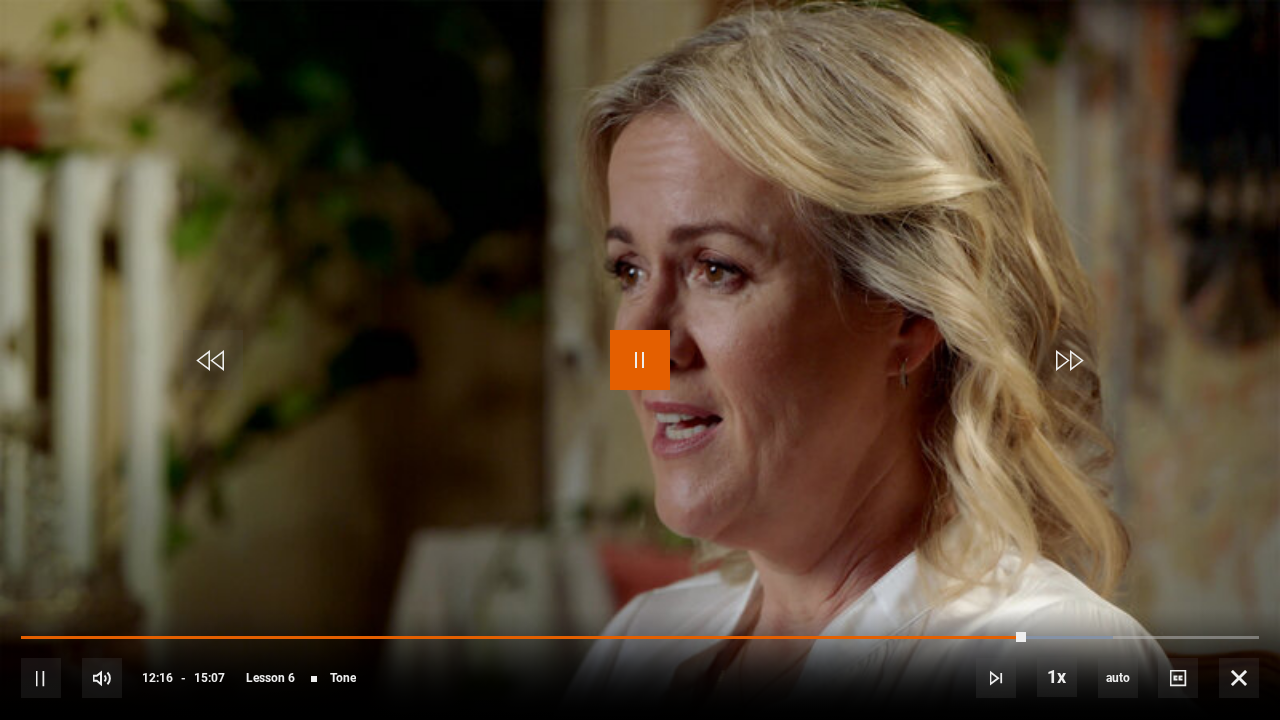 click at bounding box center (640, 360) 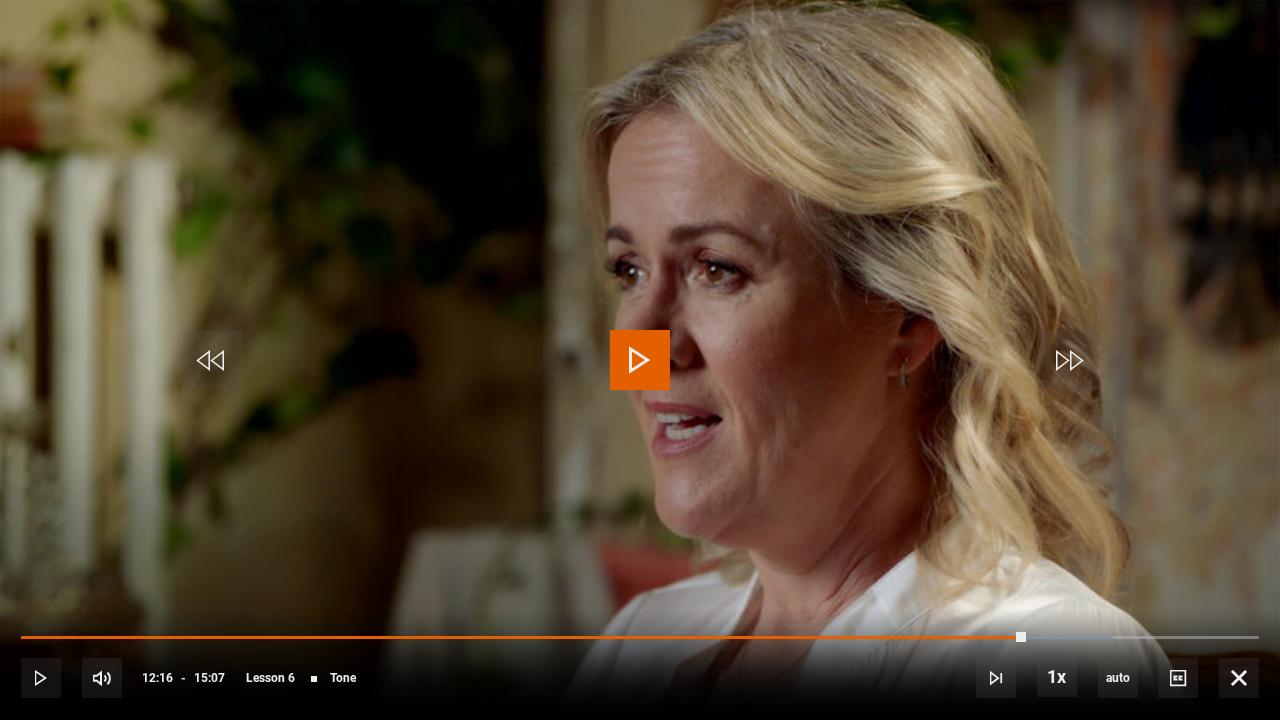 click at bounding box center [640, 360] 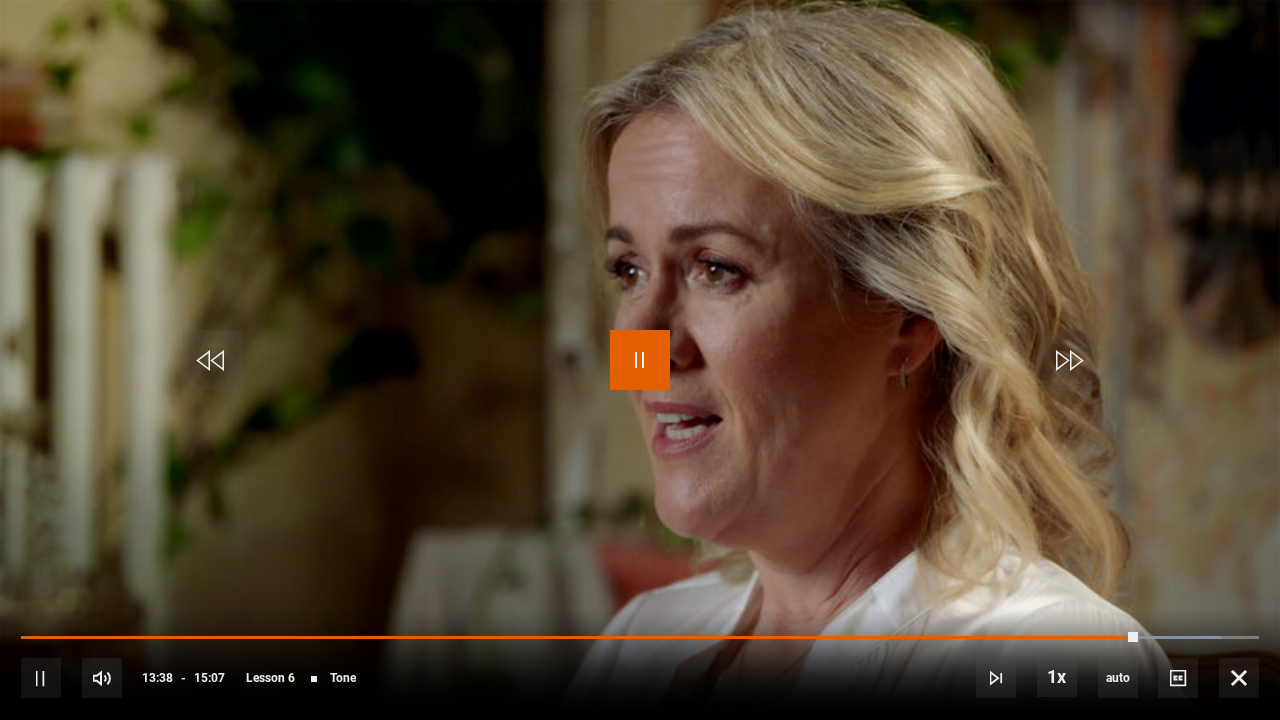 click at bounding box center [640, 360] 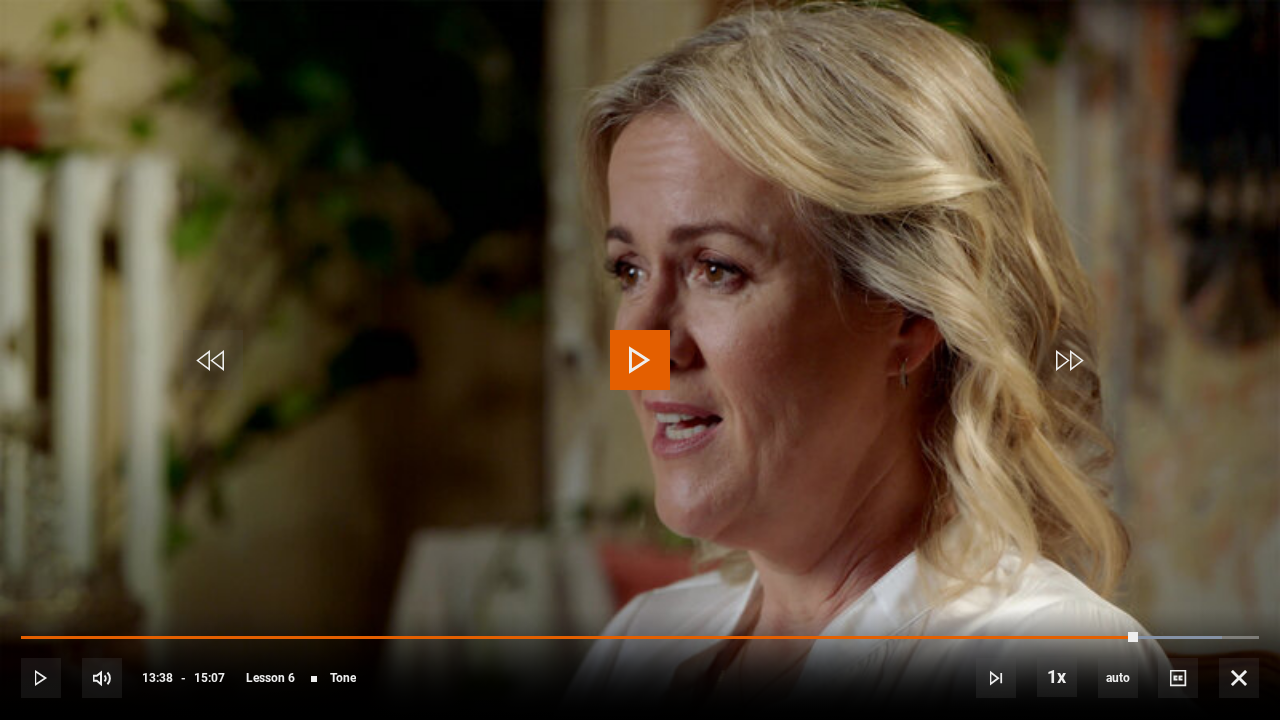 click at bounding box center [640, 360] 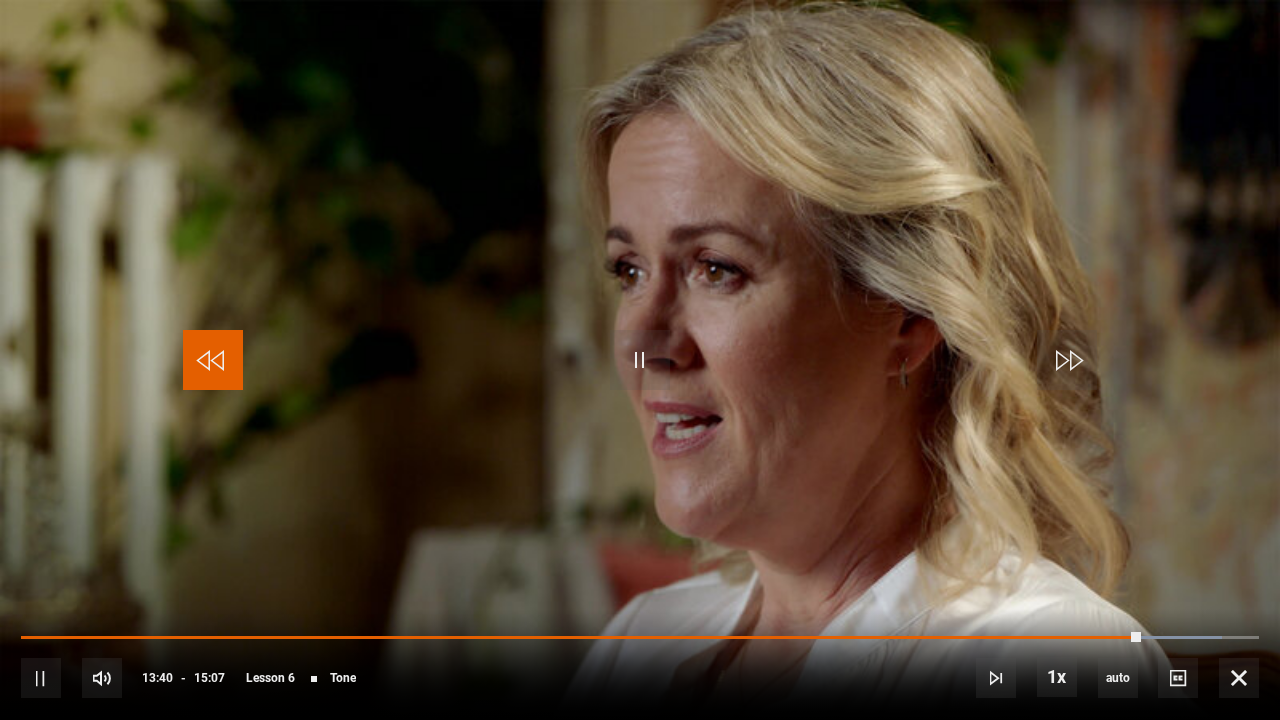 click at bounding box center (213, 360) 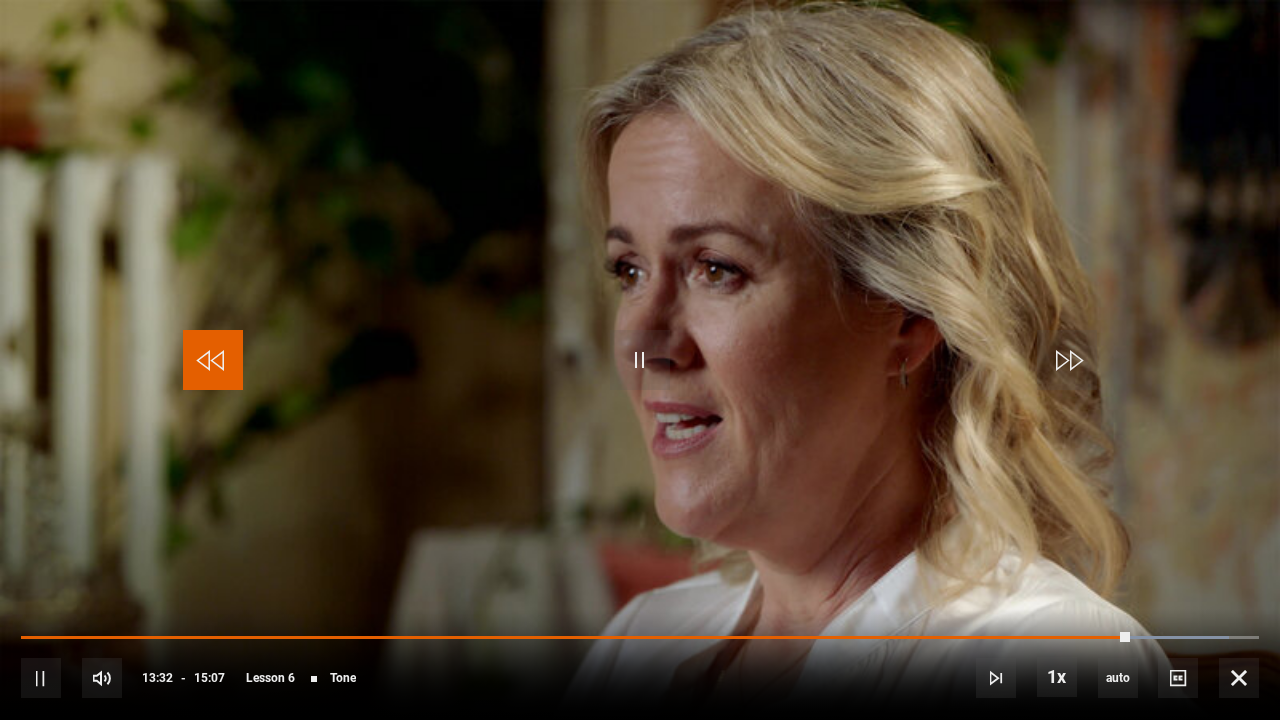 click at bounding box center (213, 360) 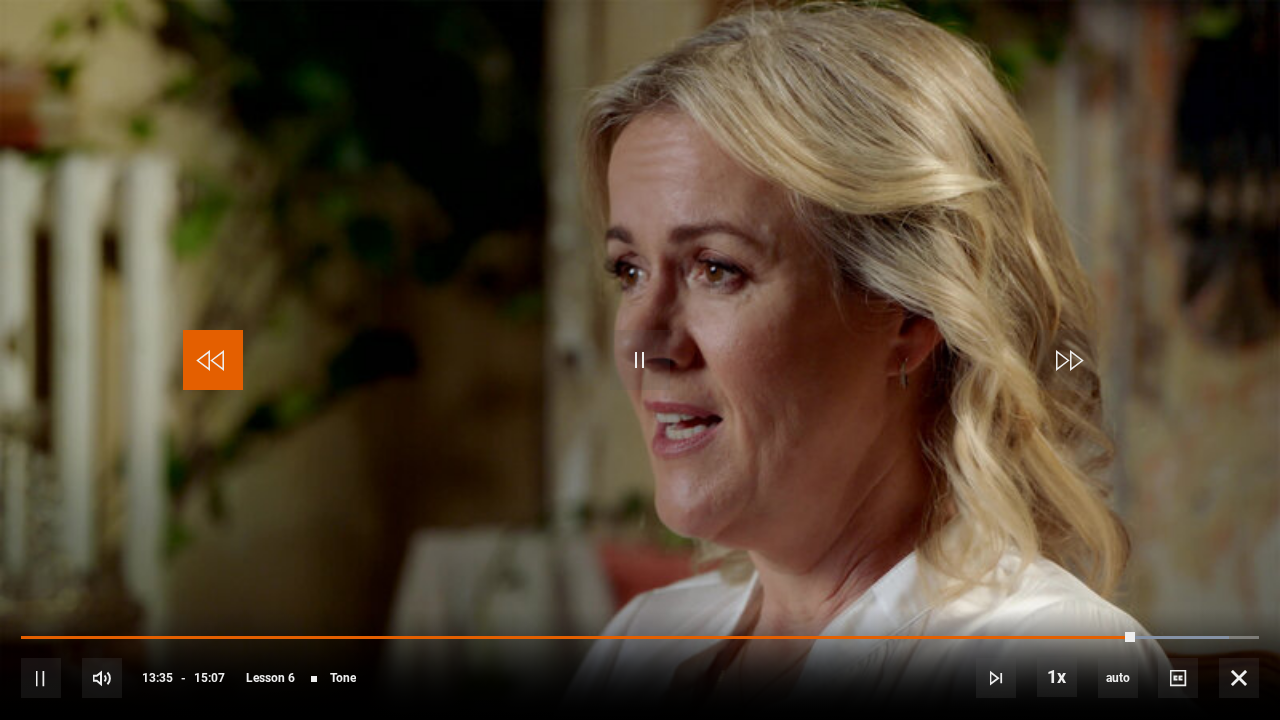 click at bounding box center (213, 360) 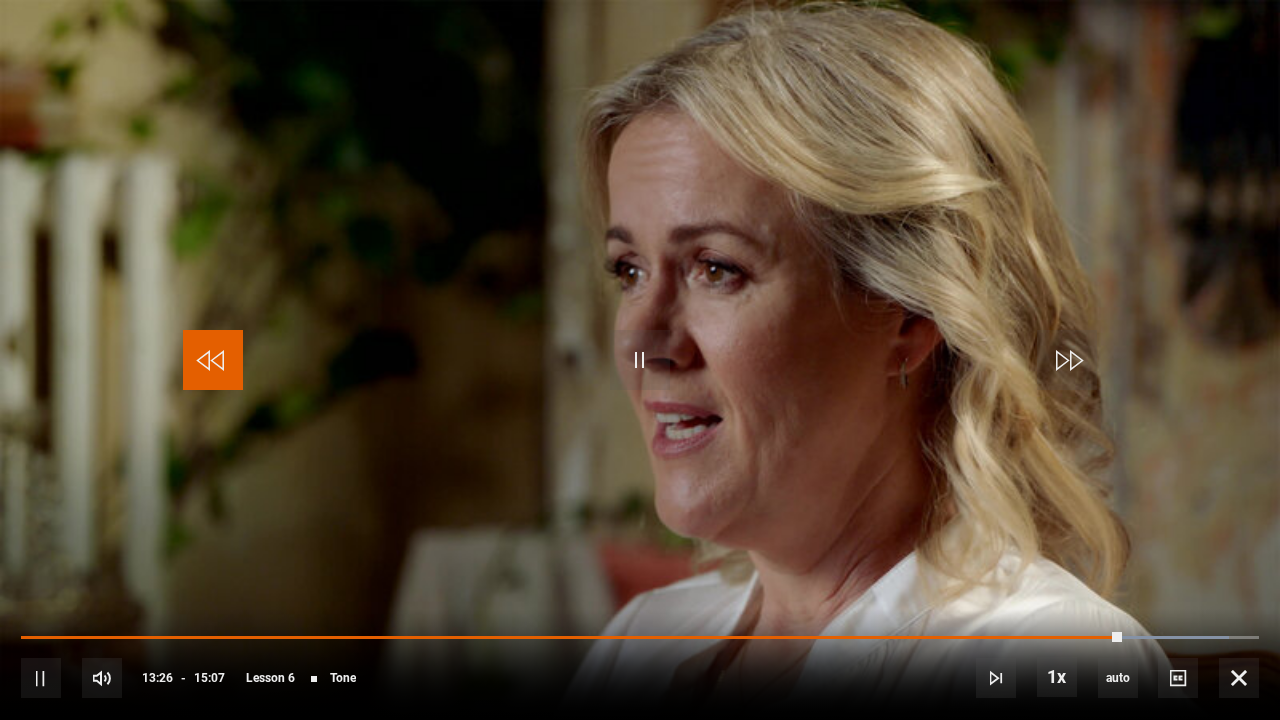 click at bounding box center (213, 360) 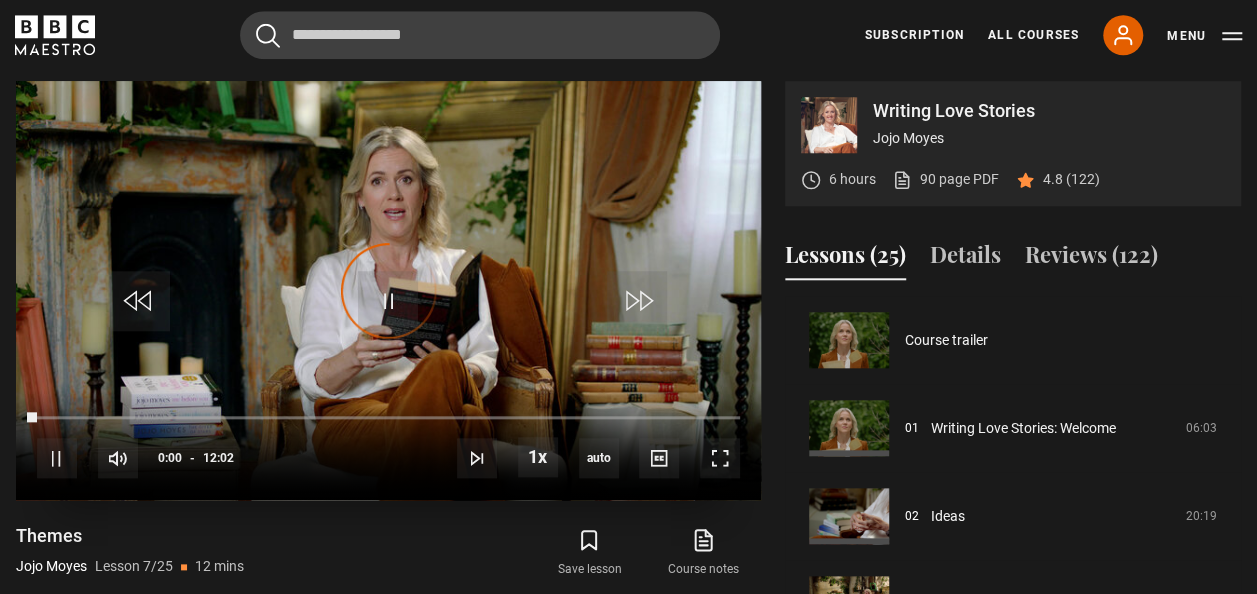 scroll, scrollTop: 528, scrollLeft: 0, axis: vertical 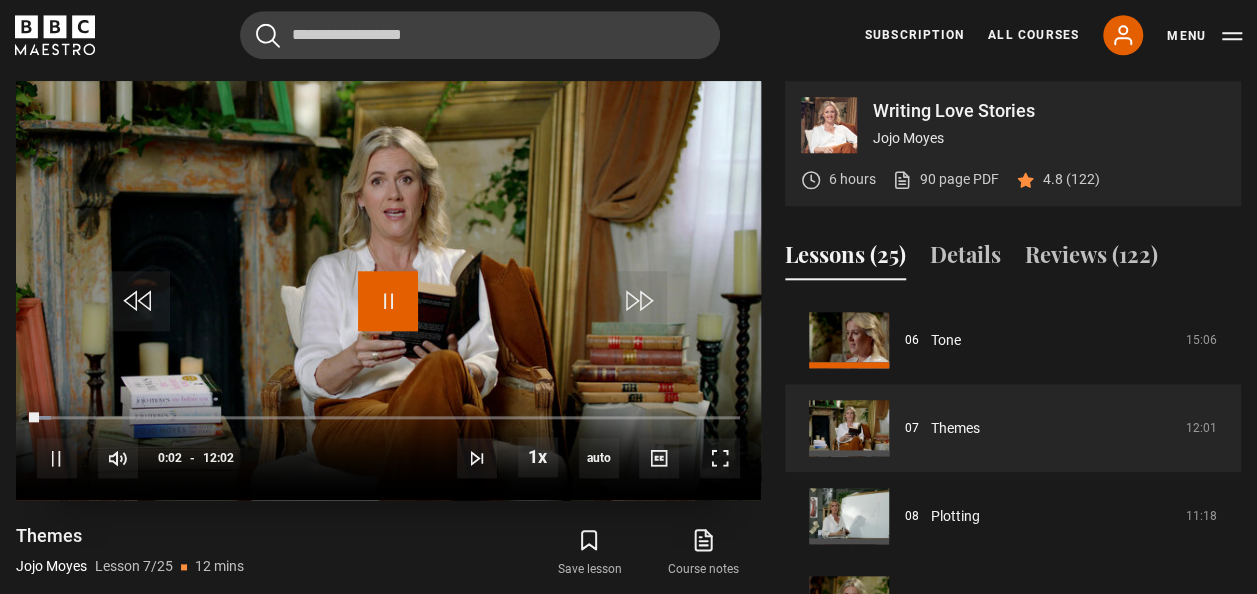 click at bounding box center [388, 301] 